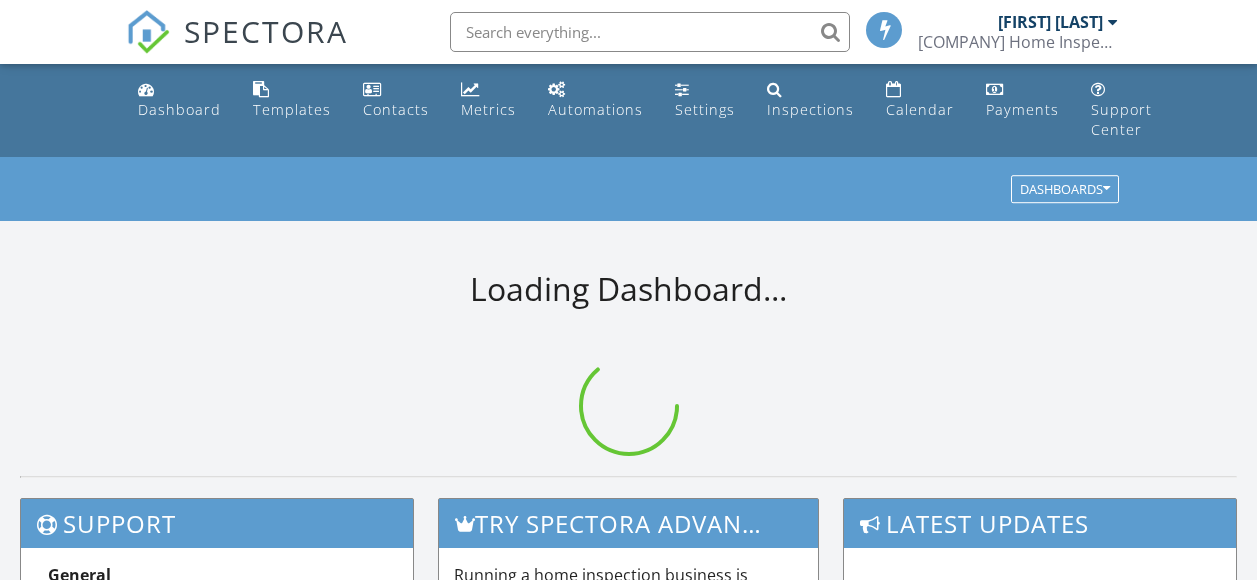 scroll, scrollTop: 0, scrollLeft: 0, axis: both 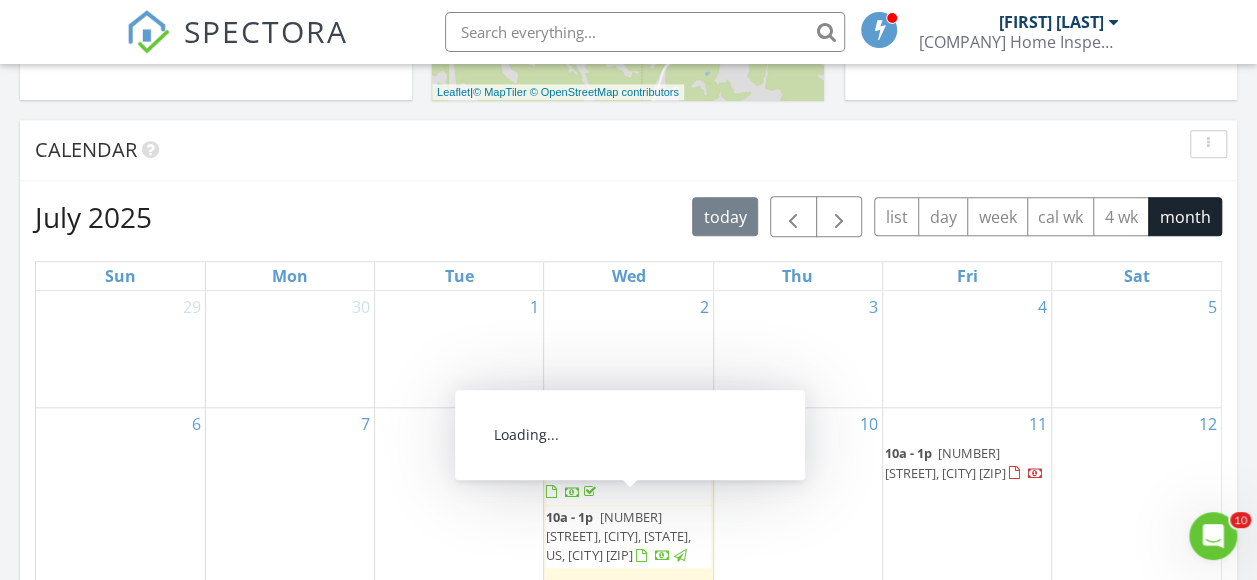 drag, startPoint x: 650, startPoint y: 486, endPoint x: 647, endPoint y: 503, distance: 17.262676 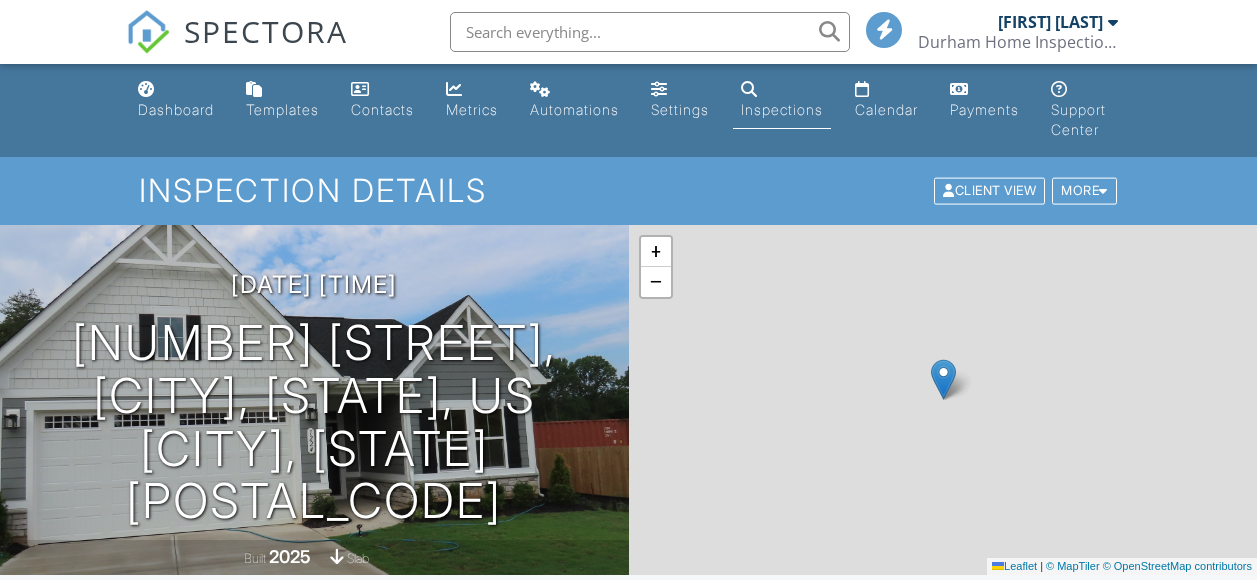 scroll, scrollTop: 0, scrollLeft: 0, axis: both 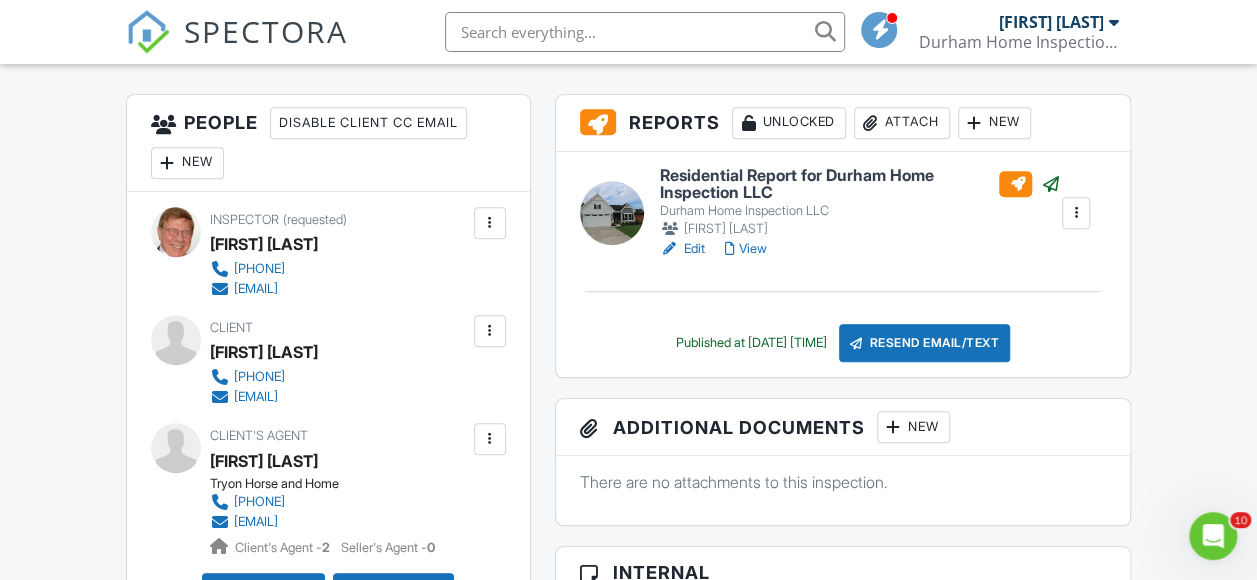 click on "Edit" at bounding box center (682, 249) 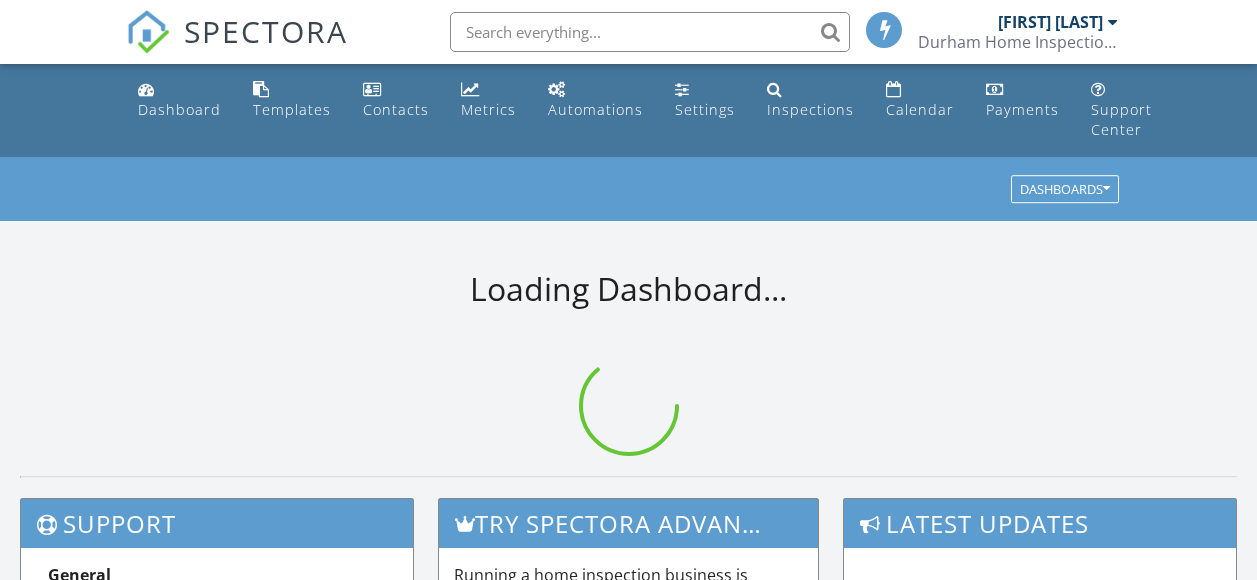 scroll, scrollTop: 0, scrollLeft: 0, axis: both 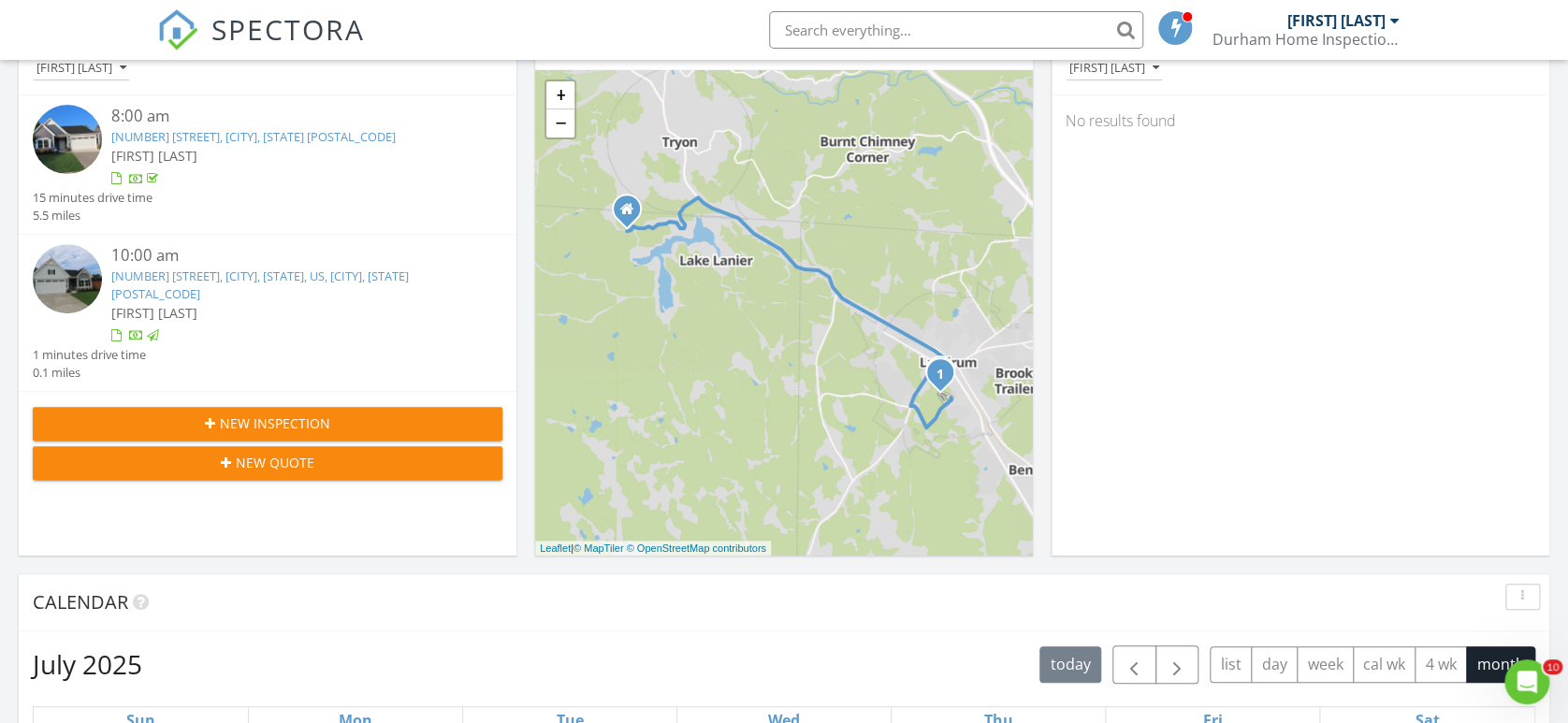 drag, startPoint x: 1111, startPoint y: 2, endPoint x: 965, endPoint y: 624, distance: 638.90531 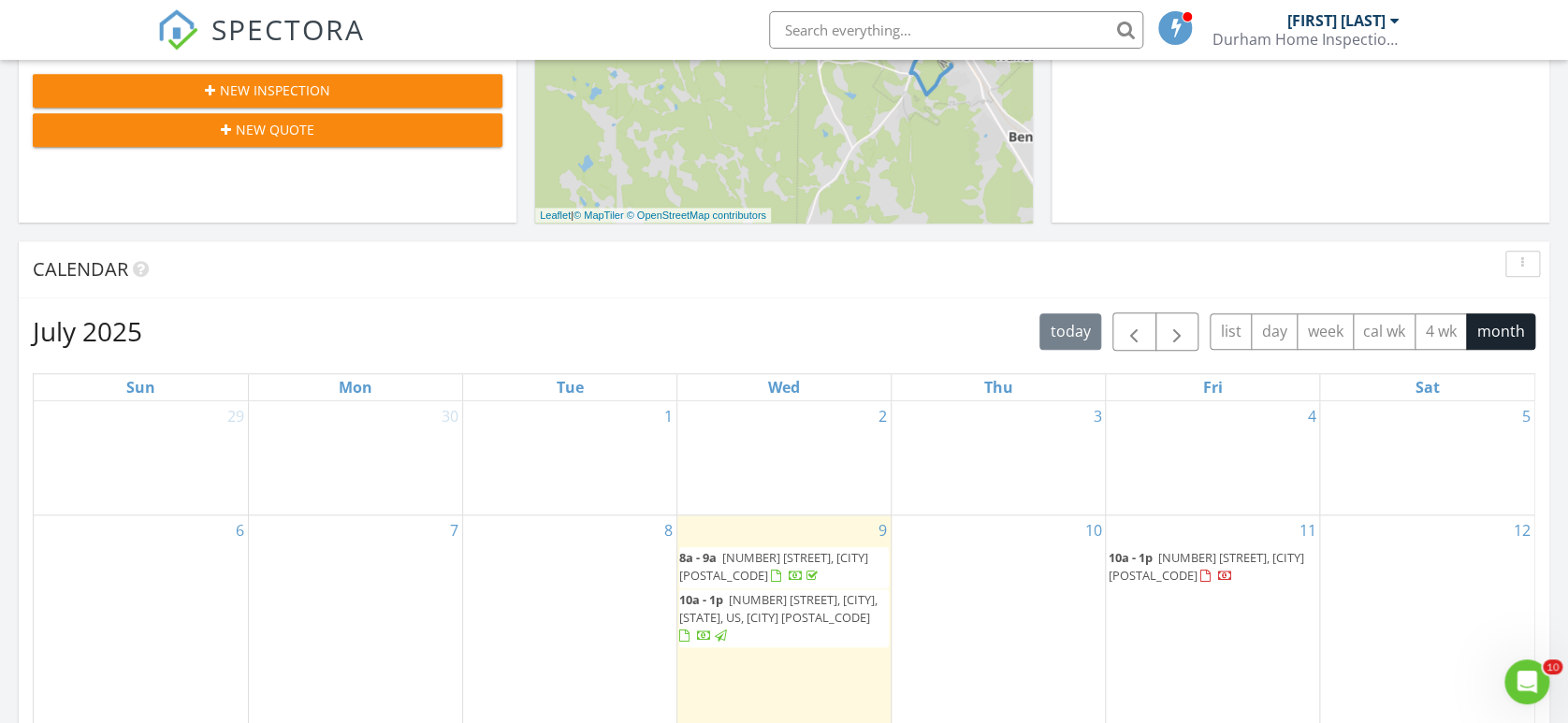 scroll, scrollTop: 914, scrollLeft: 0, axis: vertical 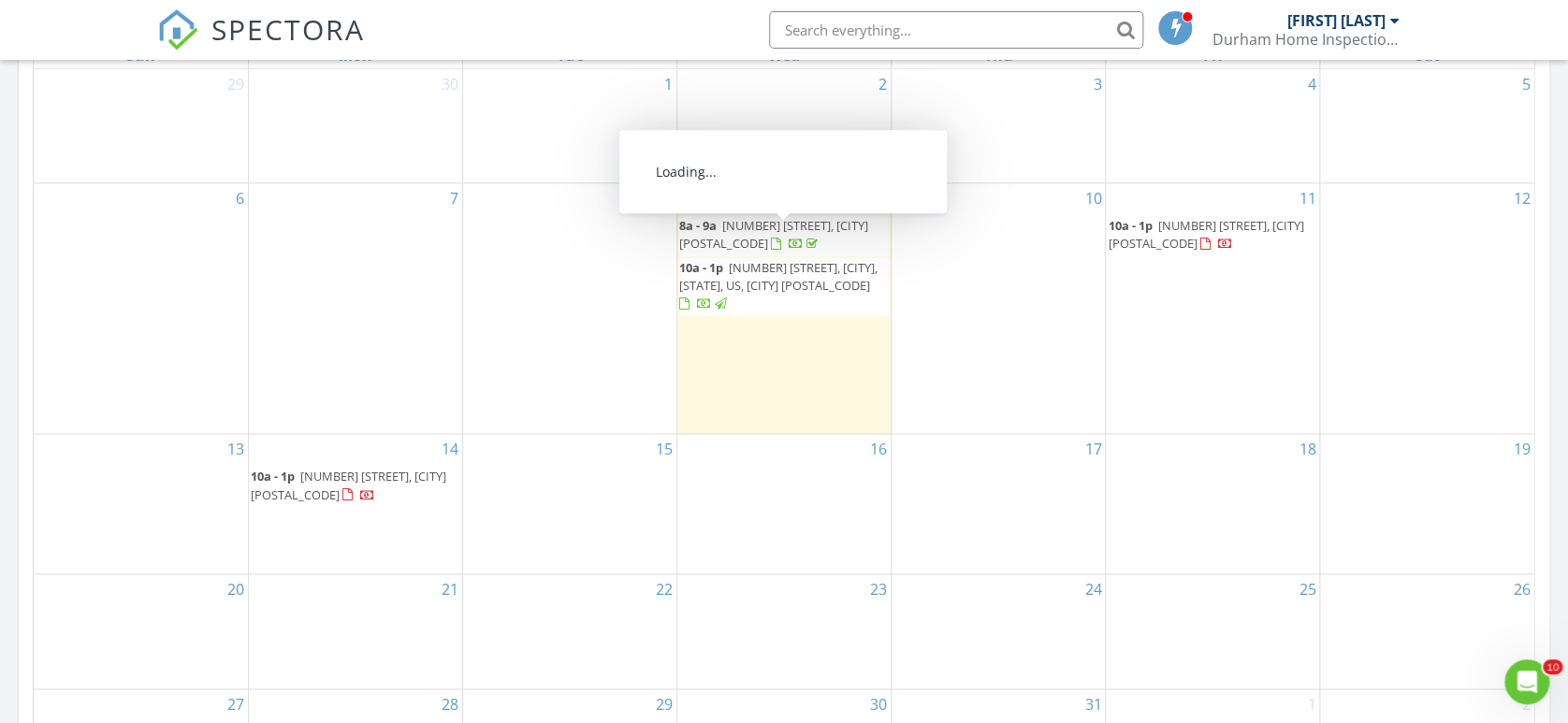 drag, startPoint x: 716, startPoint y: 240, endPoint x: 726, endPoint y: 239, distance: 10.049876 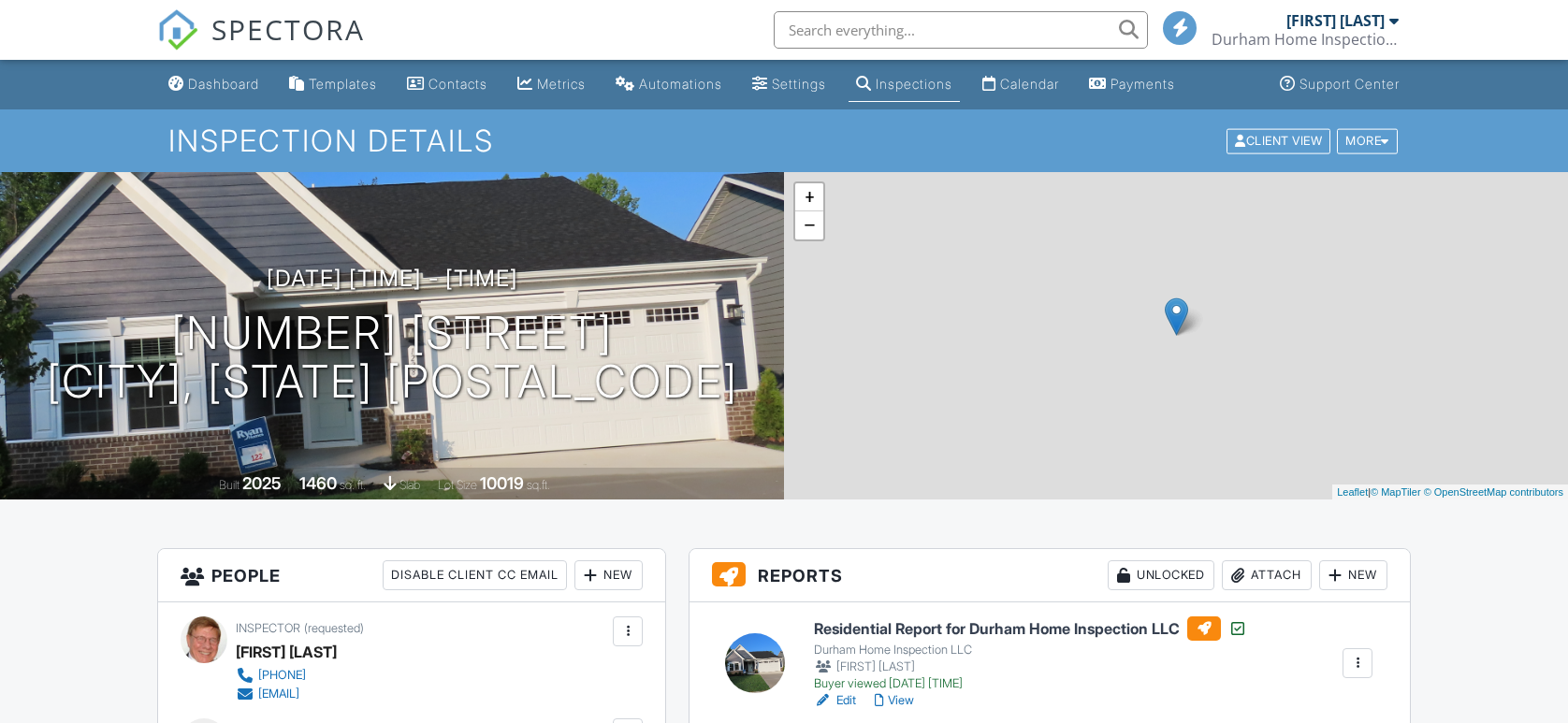 scroll, scrollTop: 0, scrollLeft: 0, axis: both 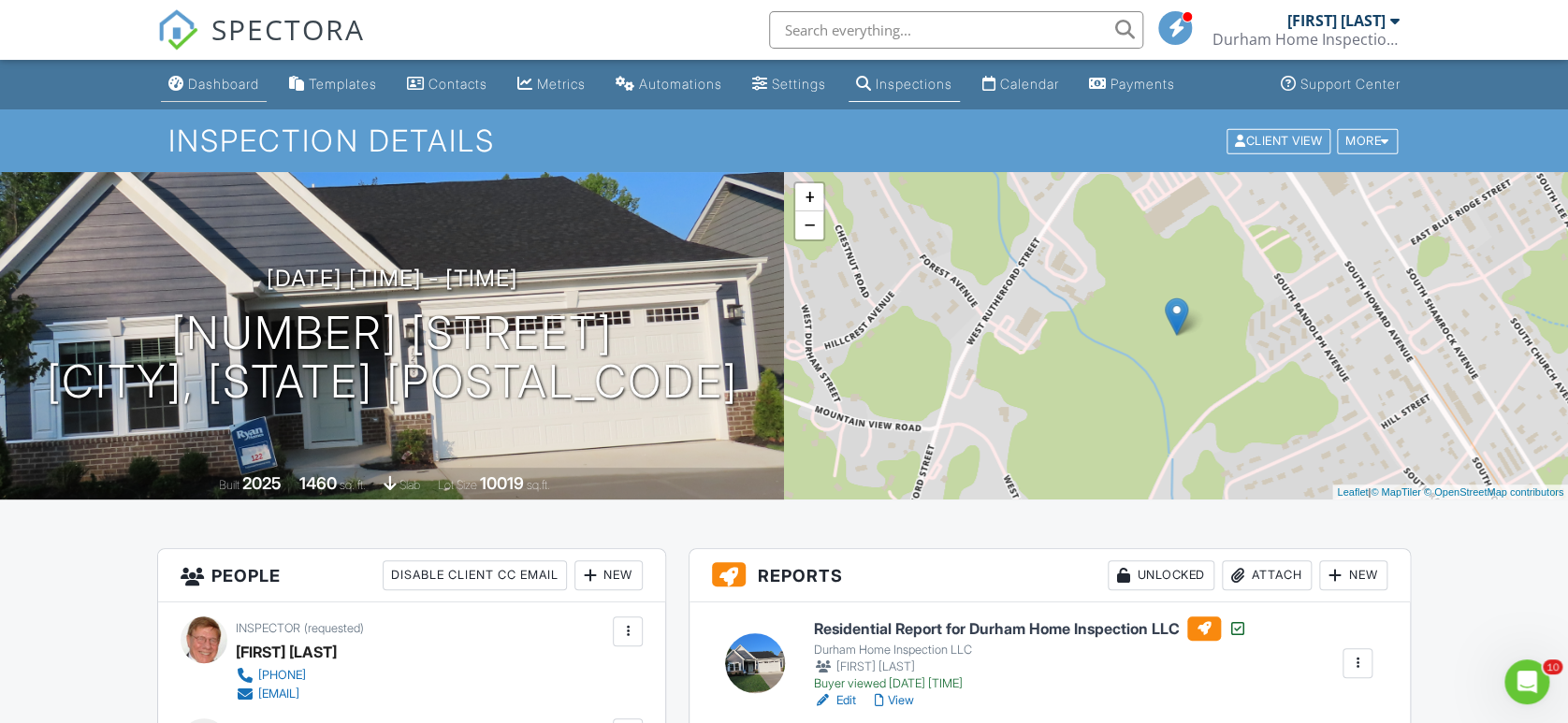 click on "Dashboard" at bounding box center (224, 83) 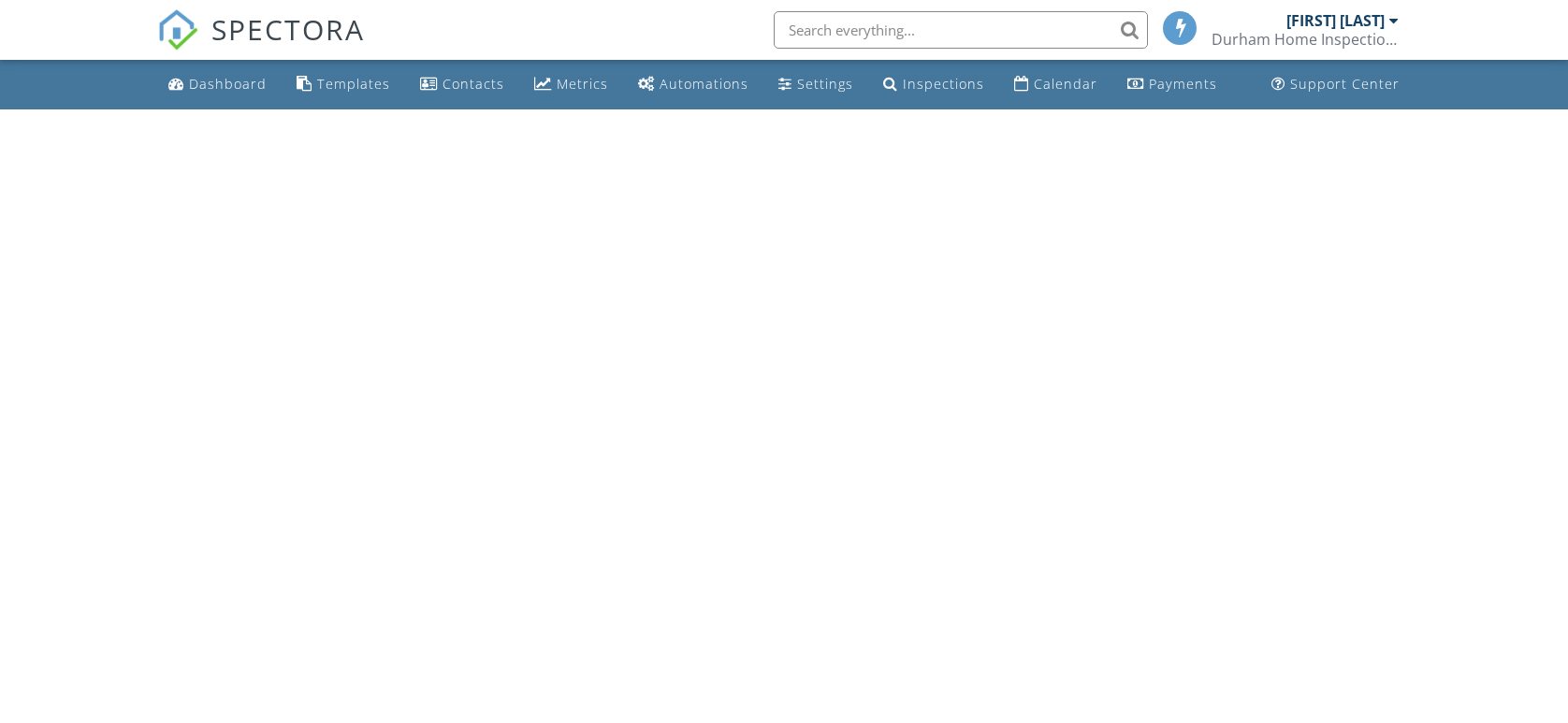 scroll, scrollTop: 0, scrollLeft: 0, axis: both 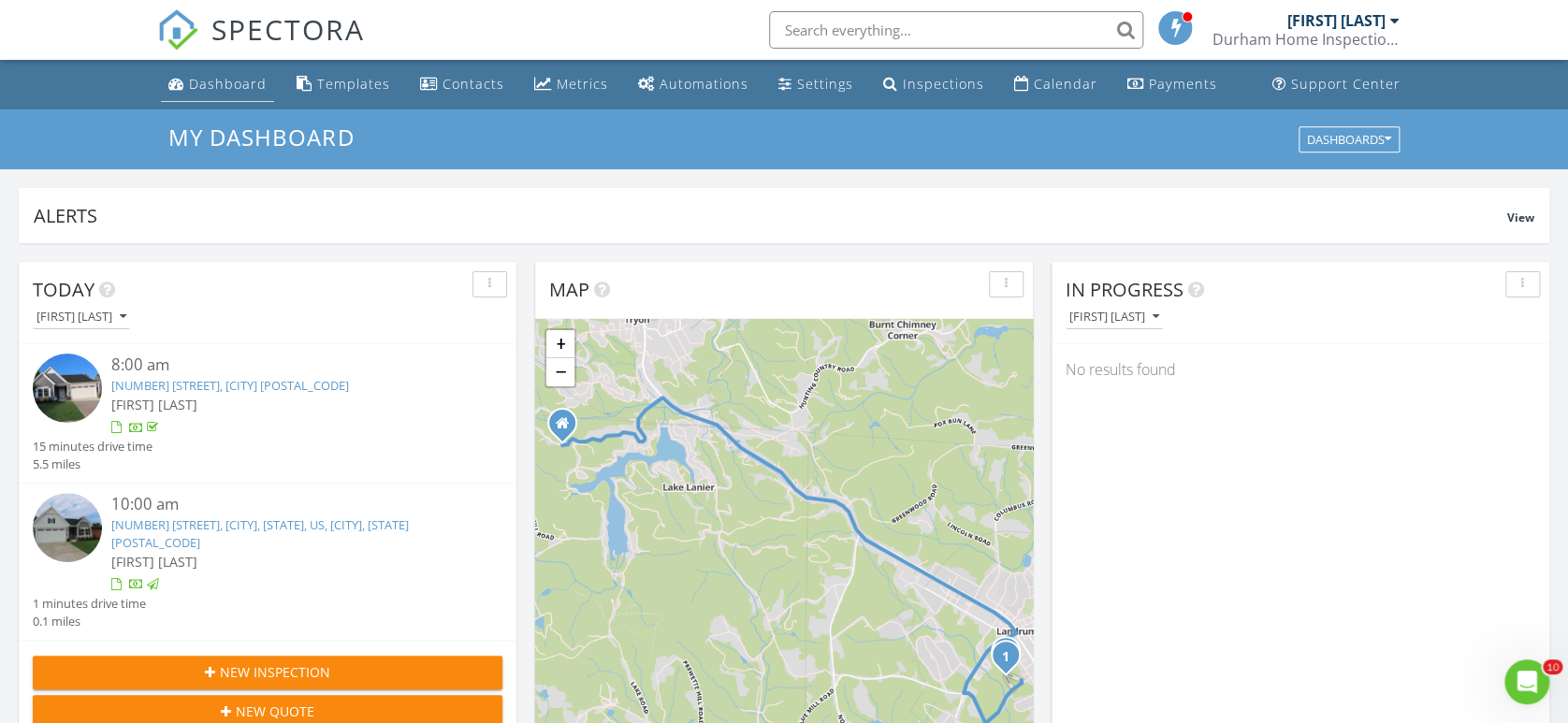 click on "Dashboard" at bounding box center (227, 83) 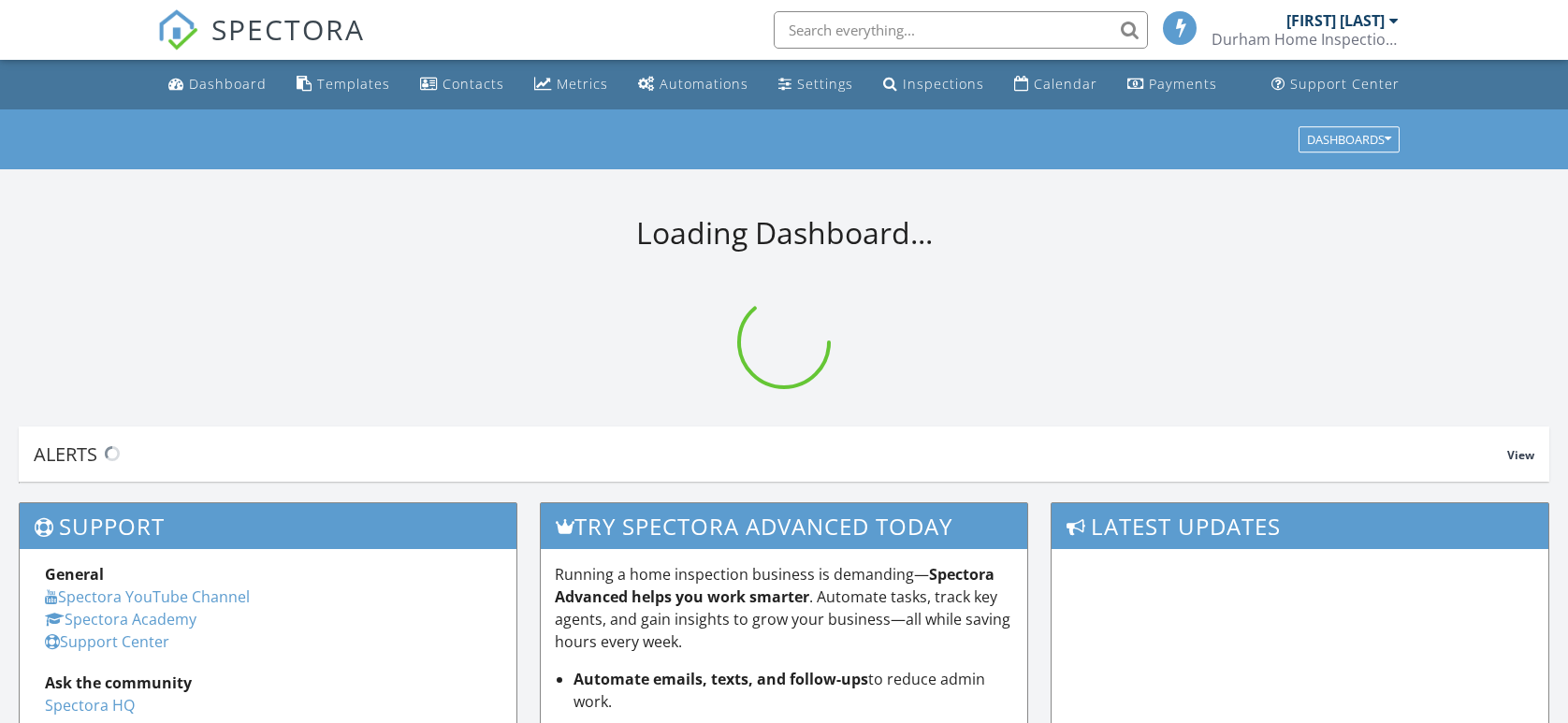 scroll, scrollTop: 0, scrollLeft: 0, axis: both 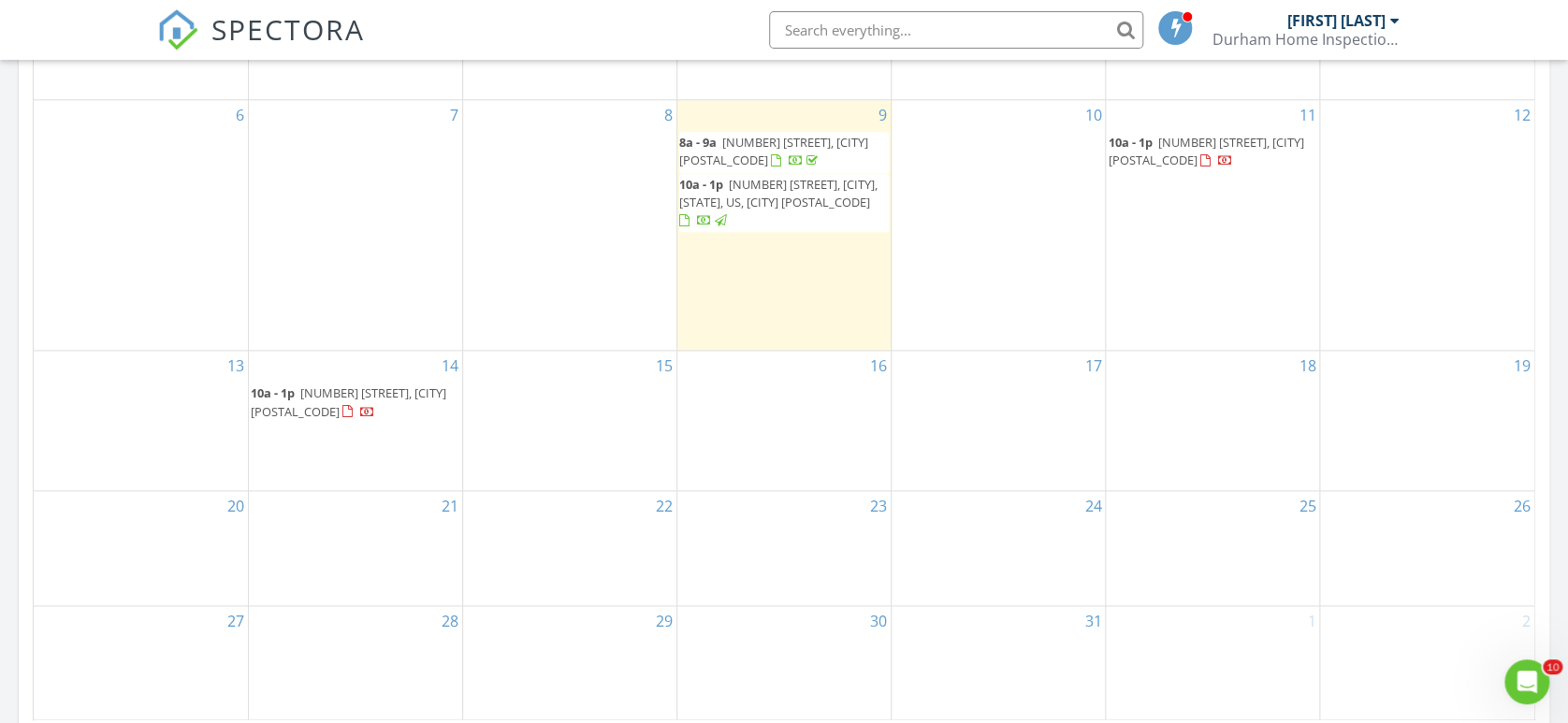 click on "95 Tludatsi Ct, Brevard 28712" at bounding box center (1205, 151) 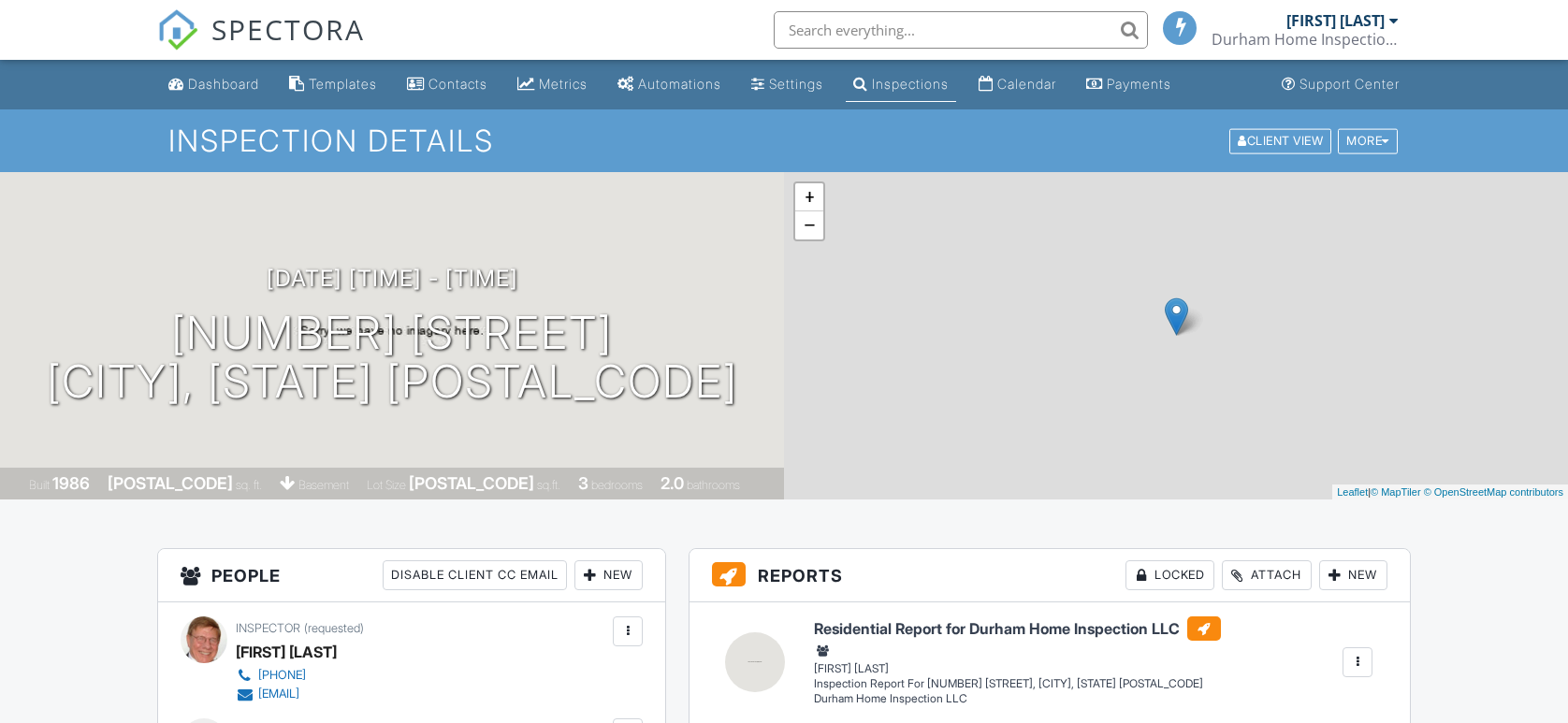 scroll, scrollTop: 0, scrollLeft: 0, axis: both 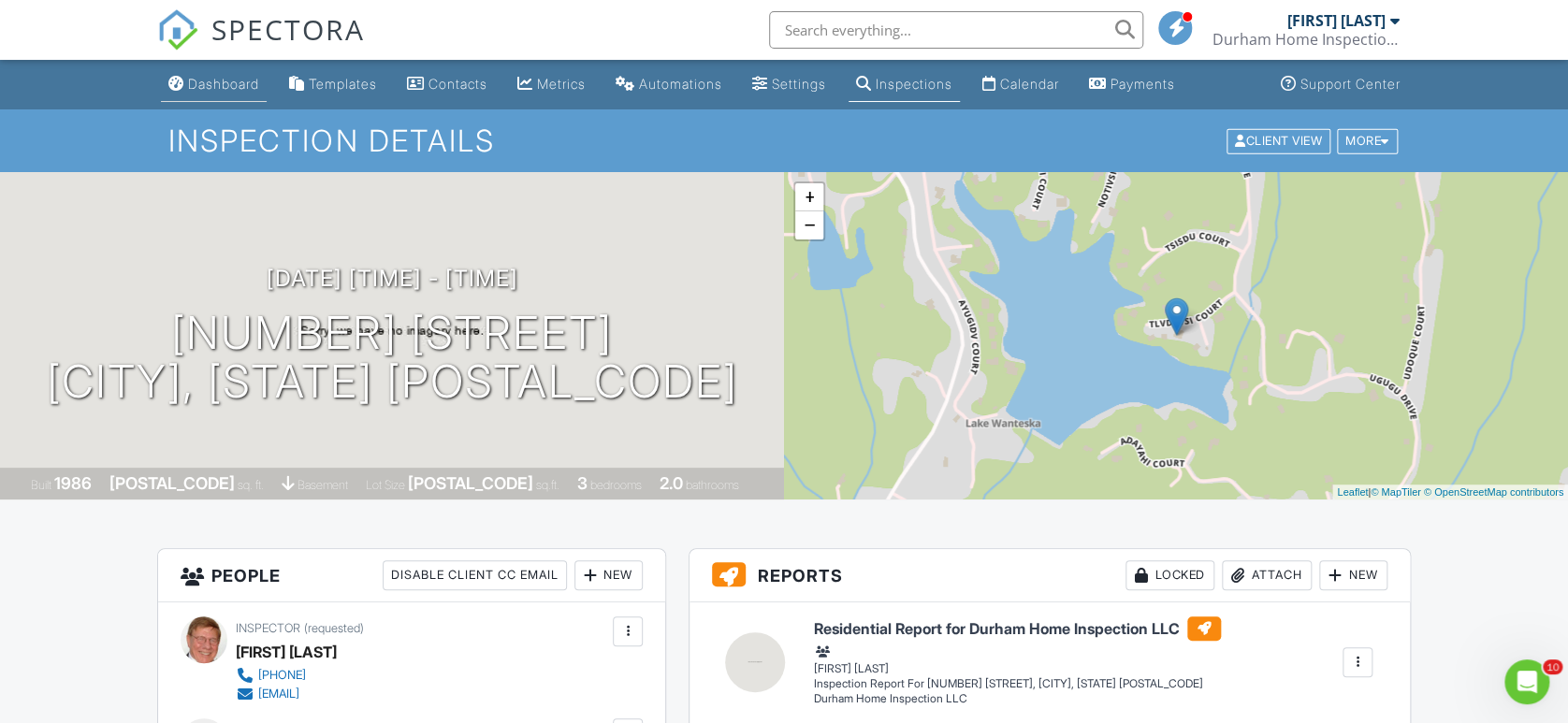 click on "Dashboard" at bounding box center (213, 84) 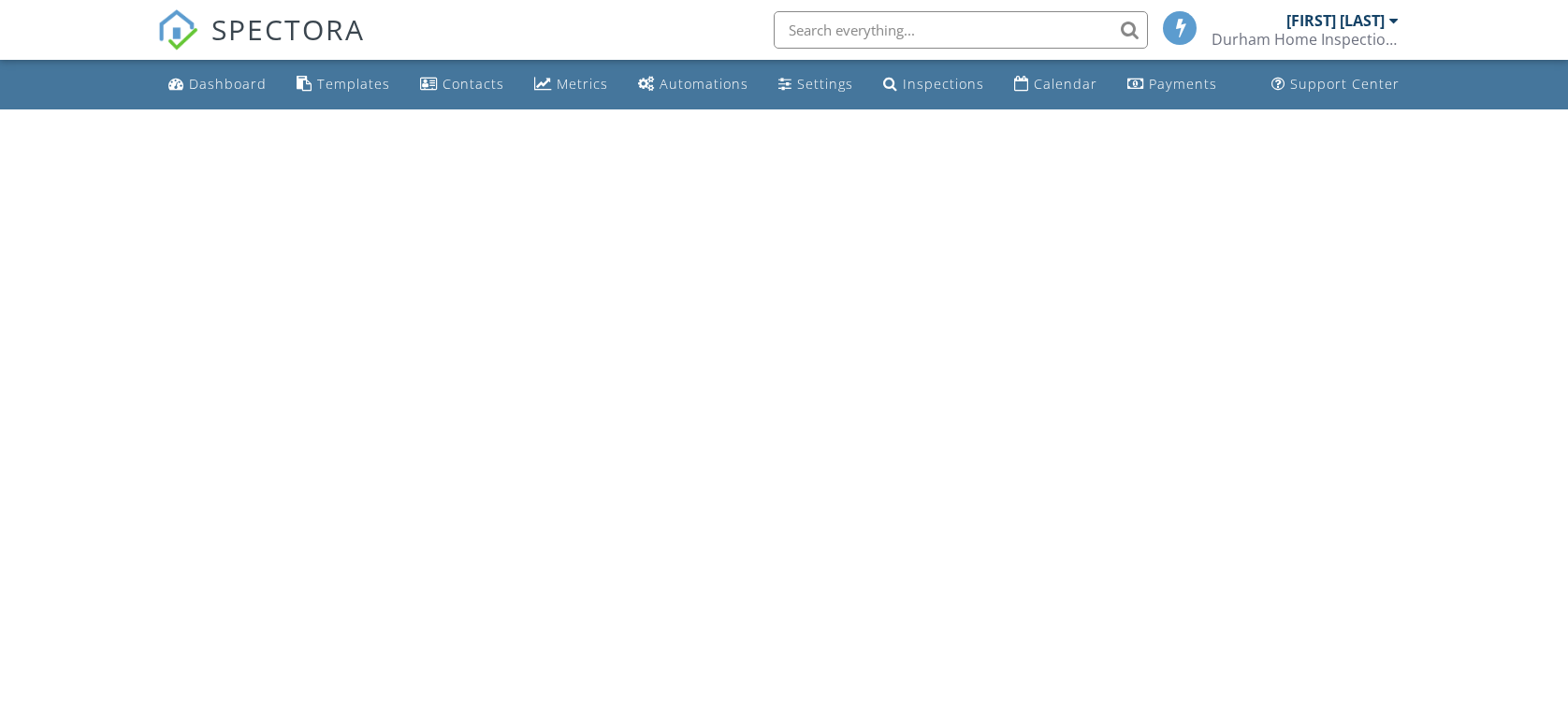 scroll, scrollTop: 0, scrollLeft: 0, axis: both 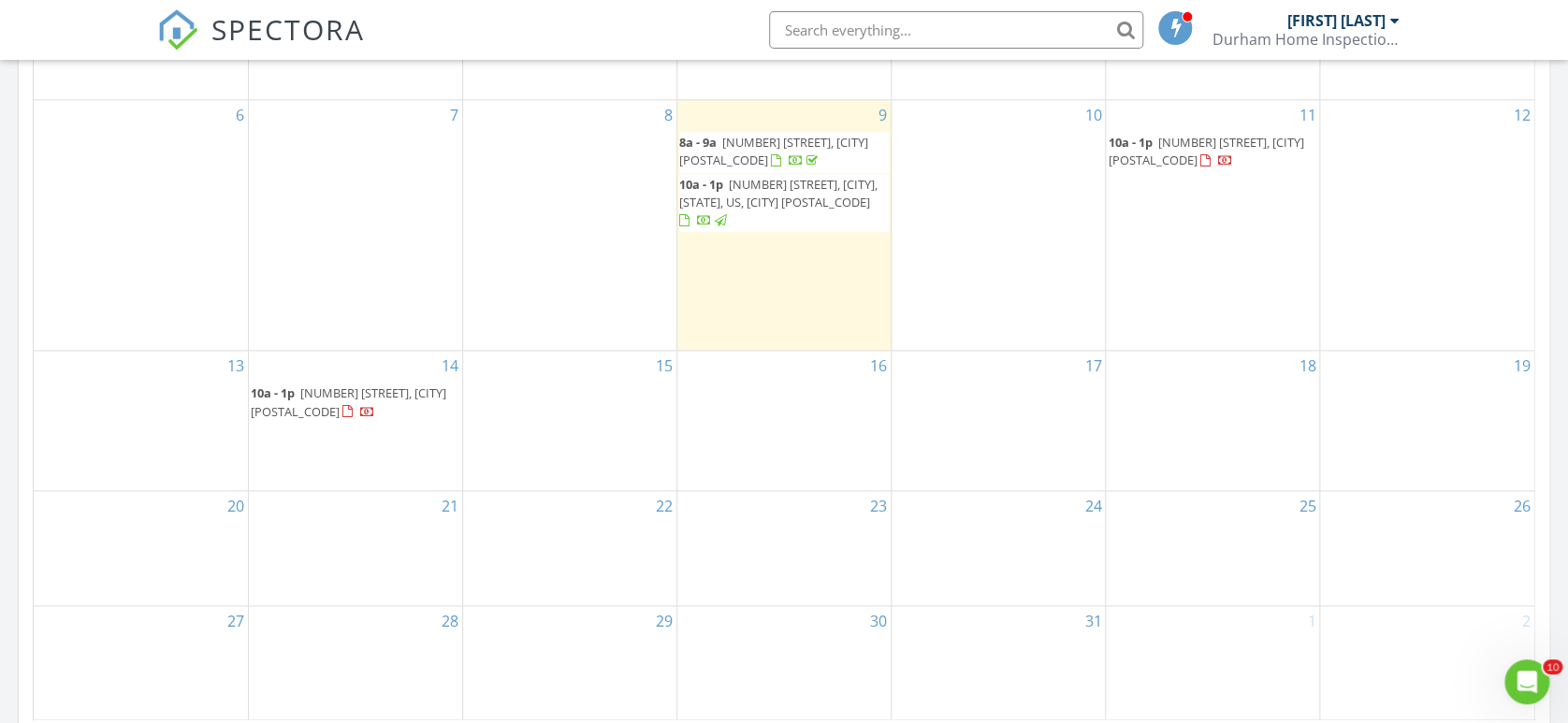 click on "21" at bounding box center [356, 548] 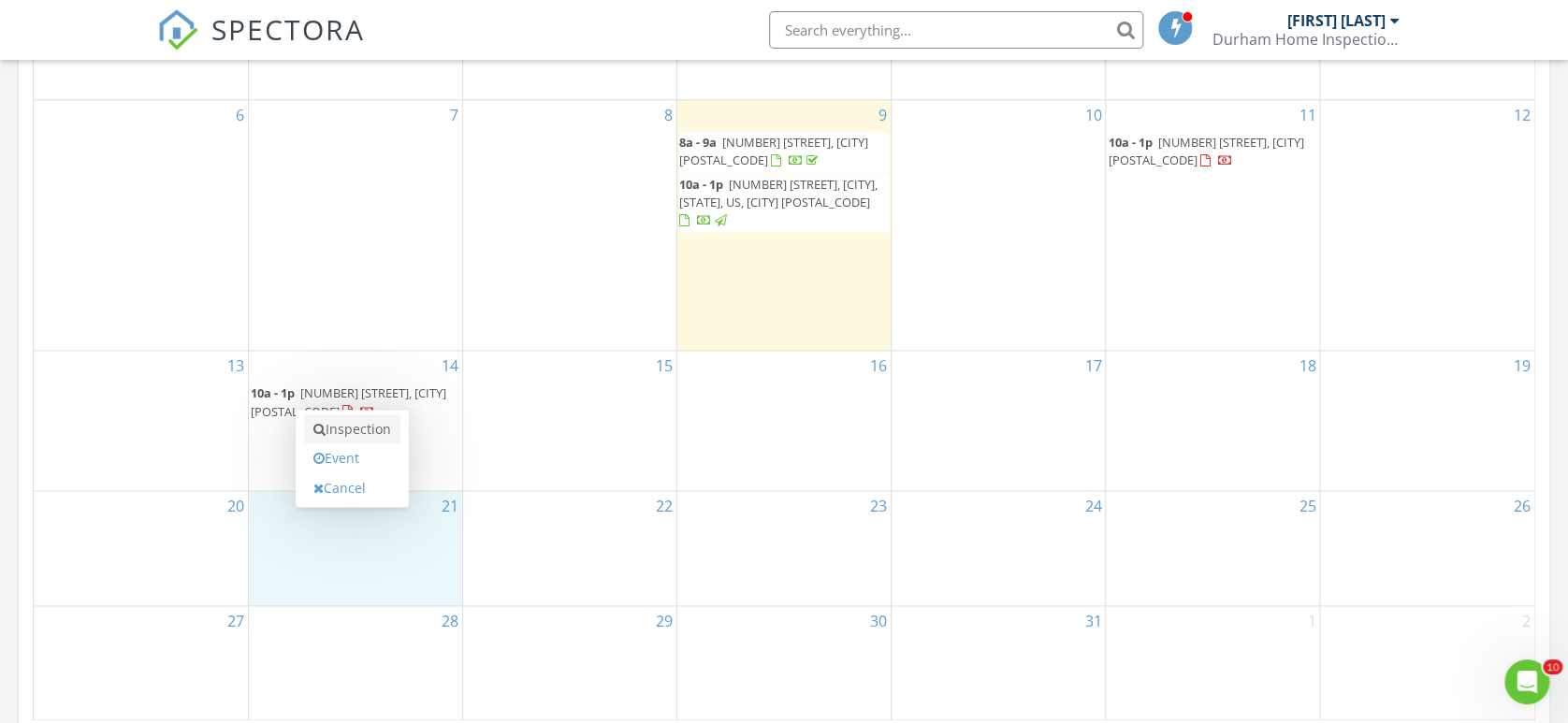 click on "Inspection" at bounding box center [352, 429] 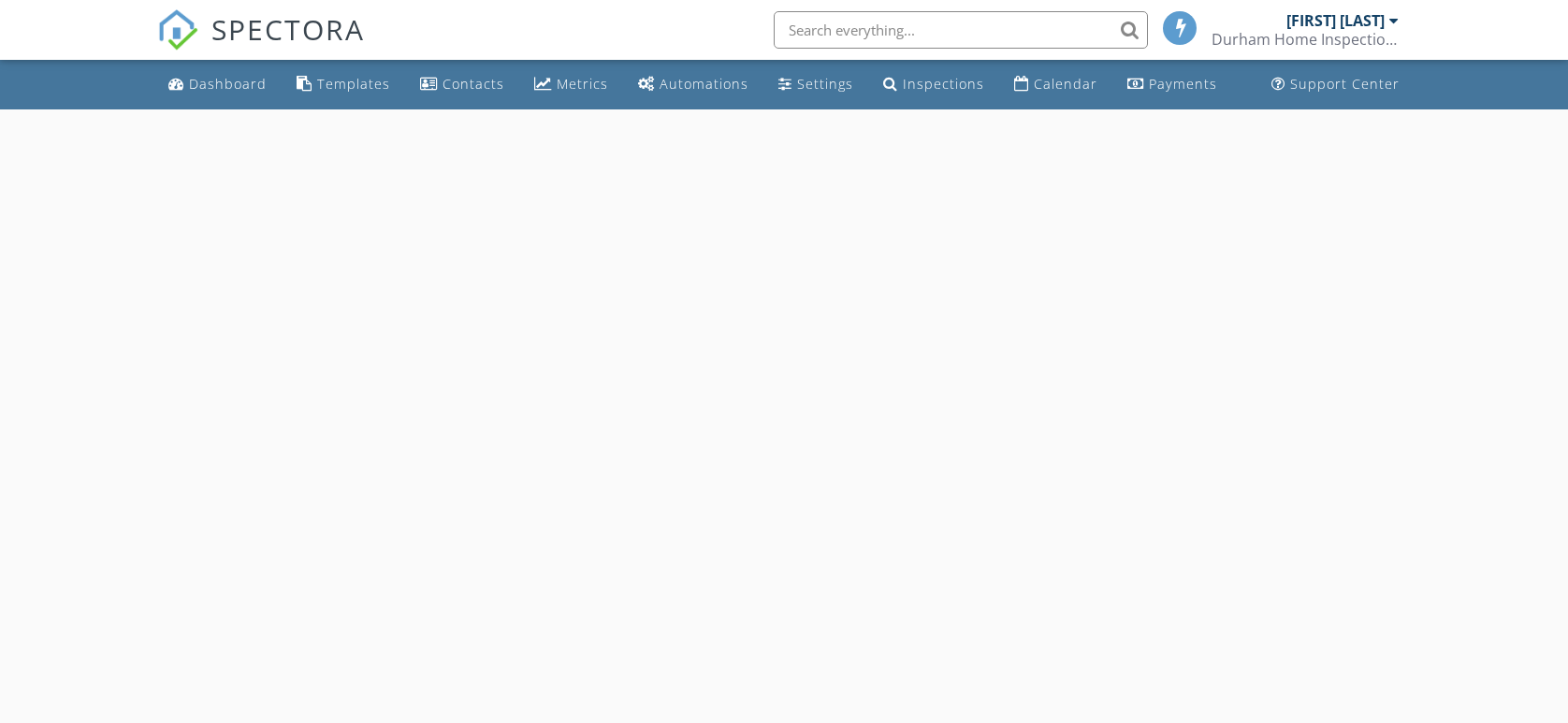scroll, scrollTop: 0, scrollLeft: 0, axis: both 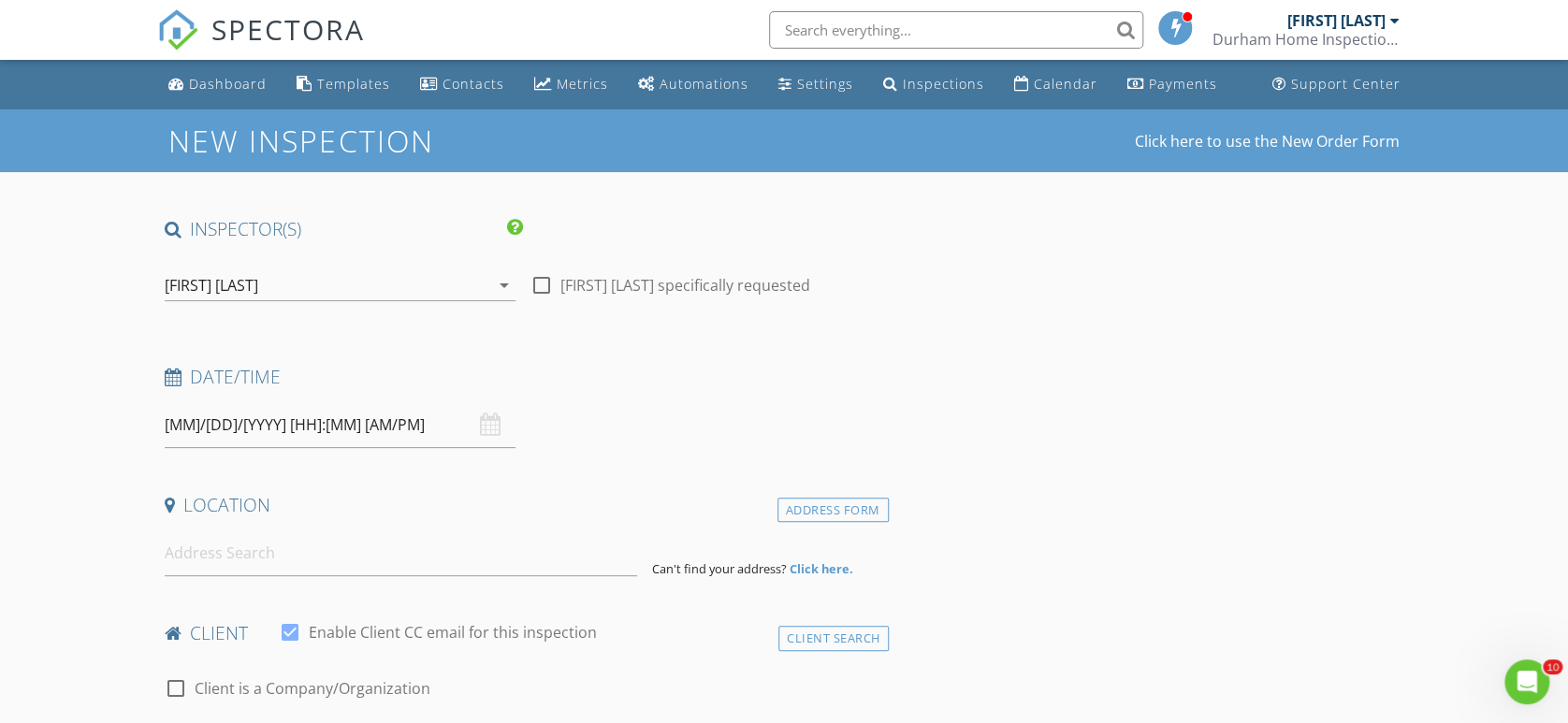 click at bounding box center (542, 285) 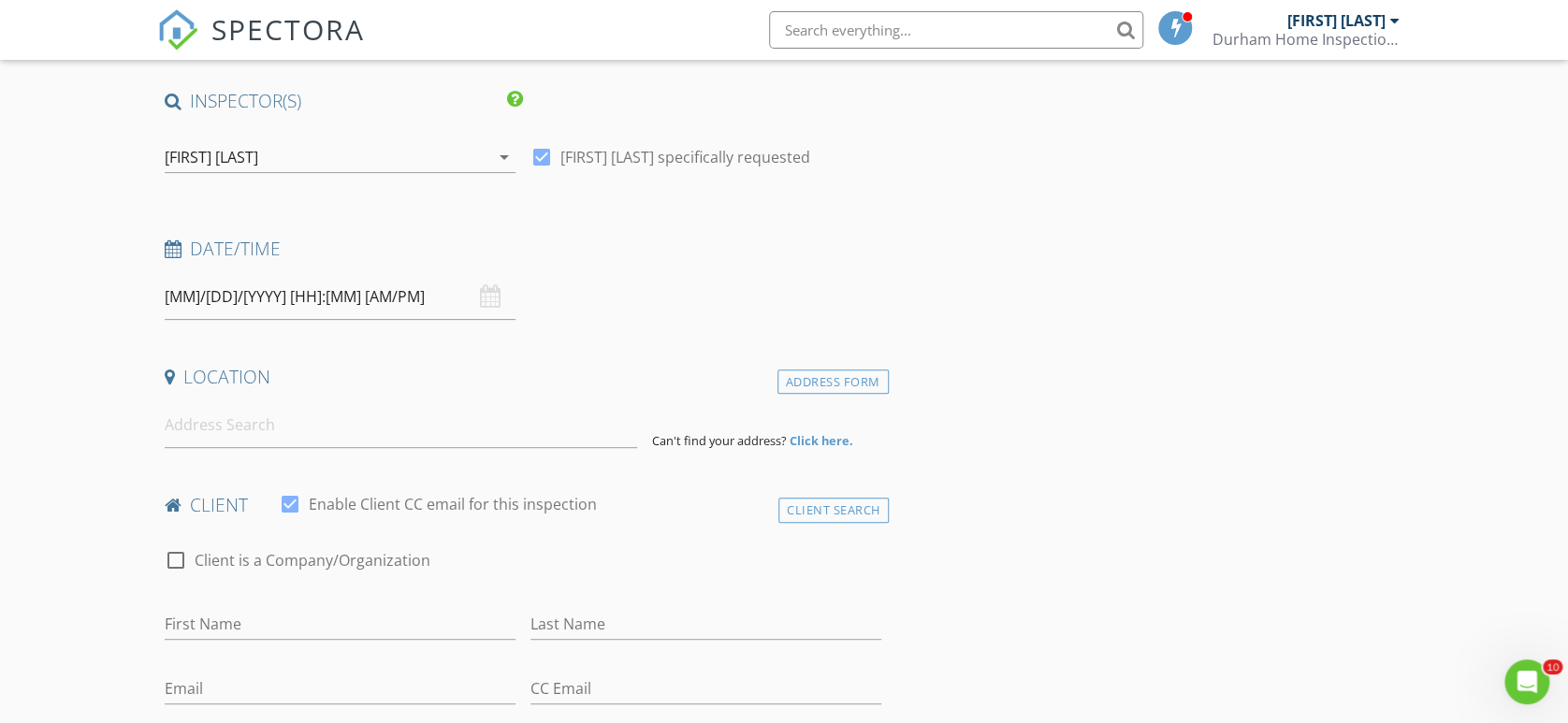 scroll, scrollTop: 0, scrollLeft: 0, axis: both 